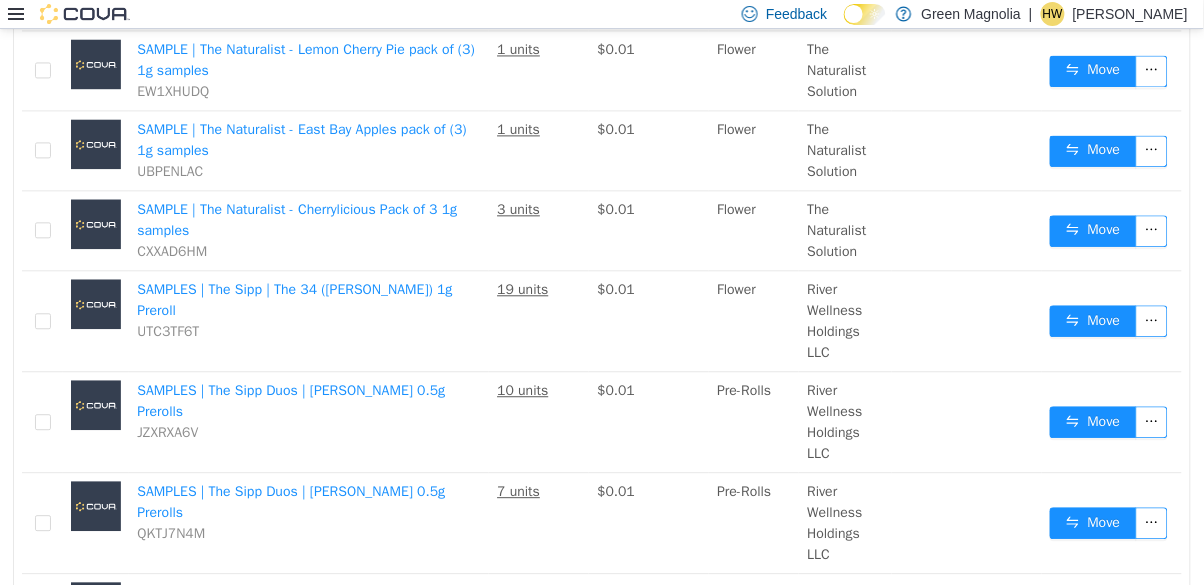 scroll, scrollTop: 929, scrollLeft: 0, axis: vertical 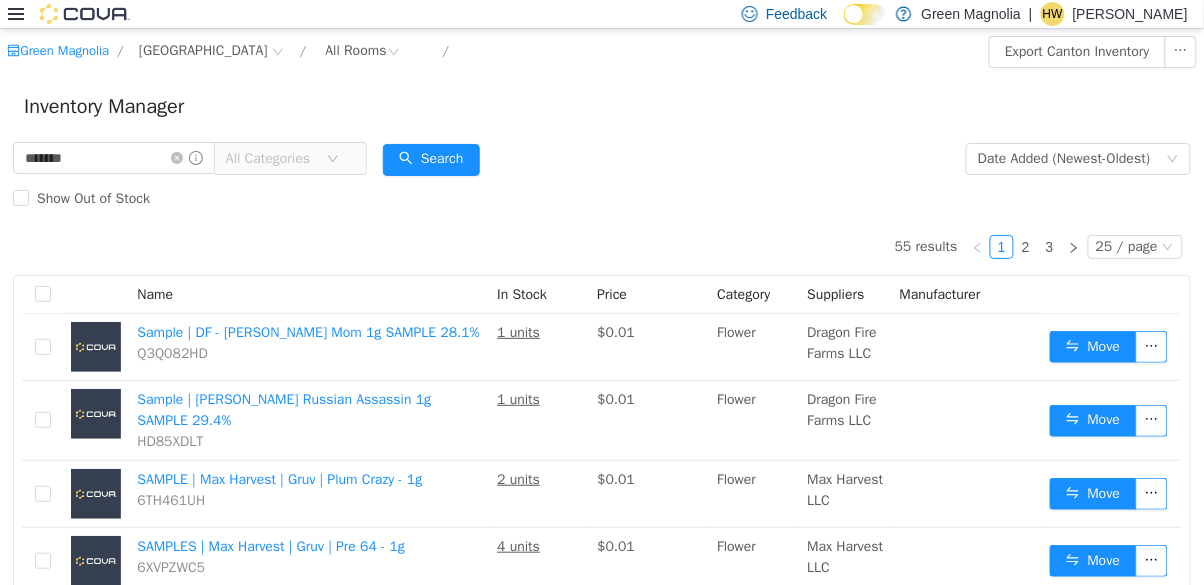 click on "*******" at bounding box center (114, 158) 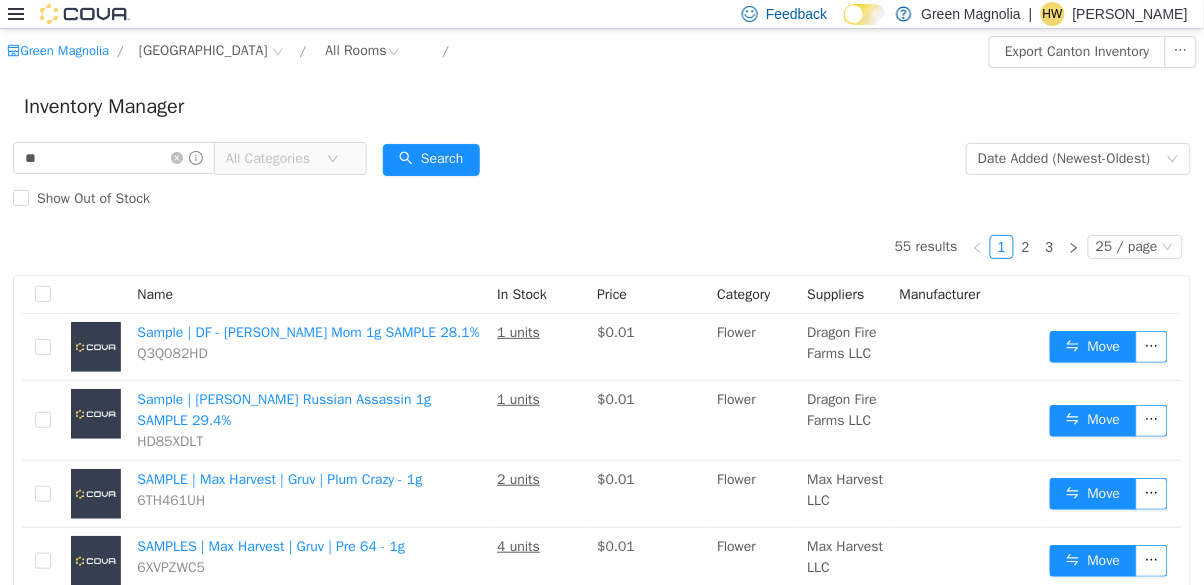 type on "*" 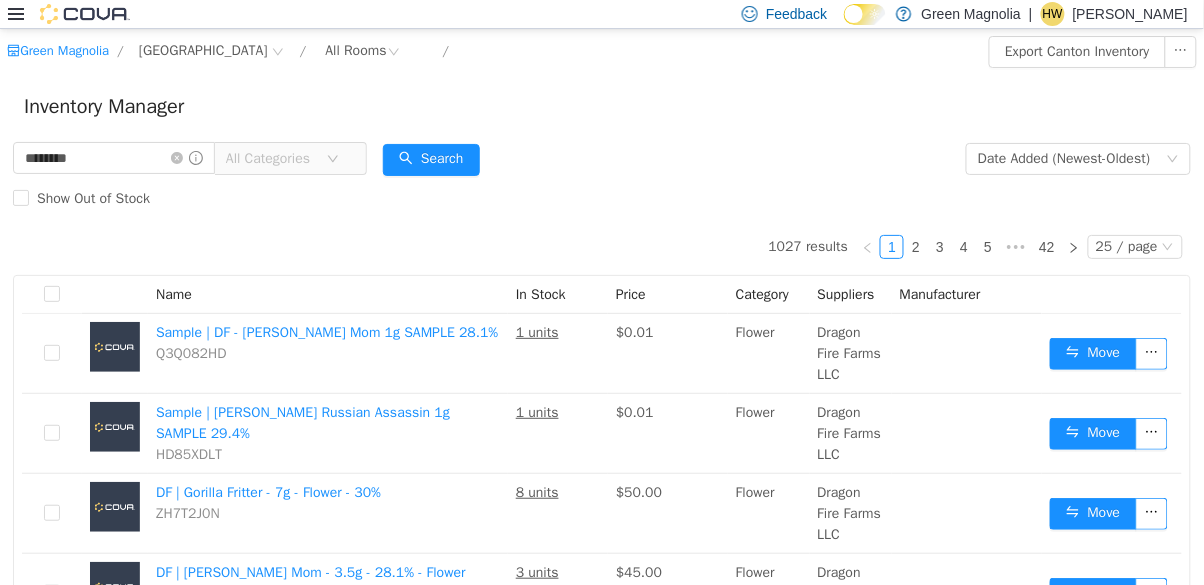 type on "********" 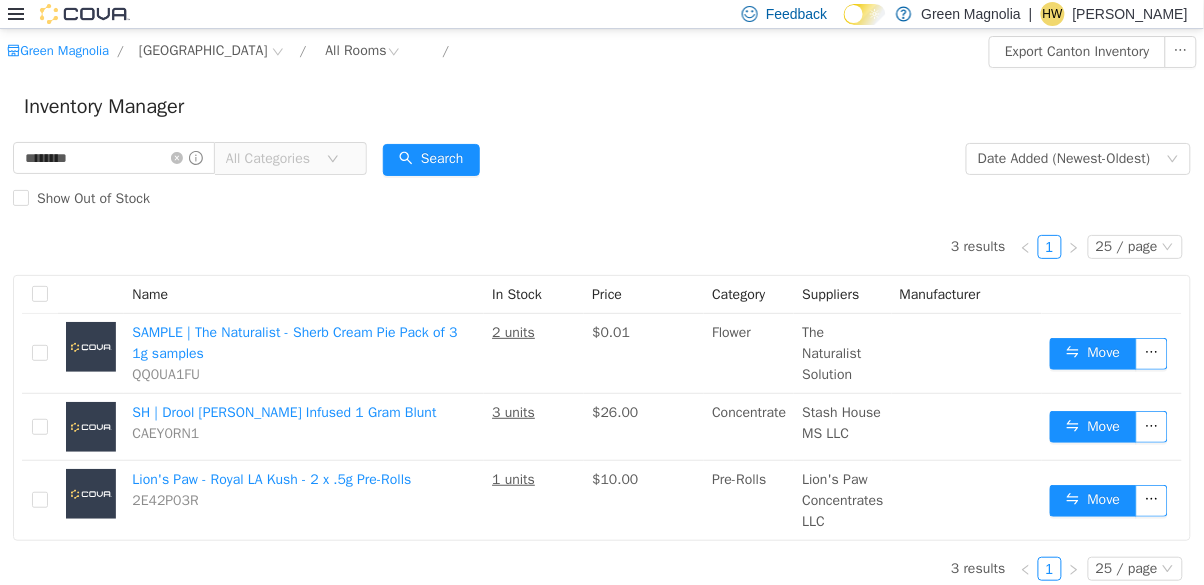 click on "******** All Categories Date Added (Newest-Oldest) Search Show Out of Stock" at bounding box center (602, 179) 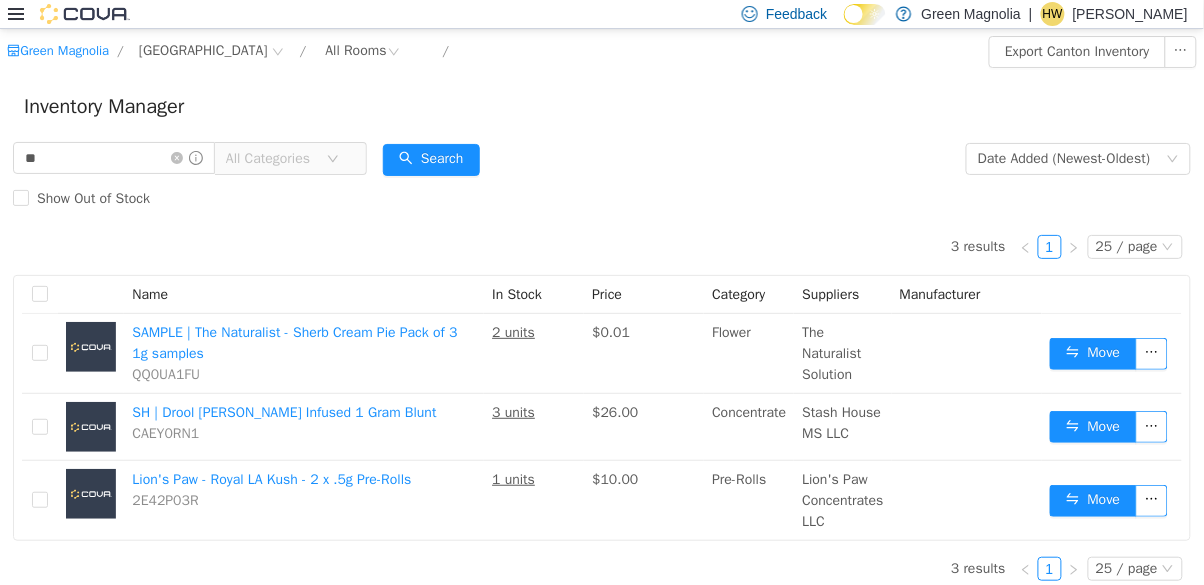 type on "*" 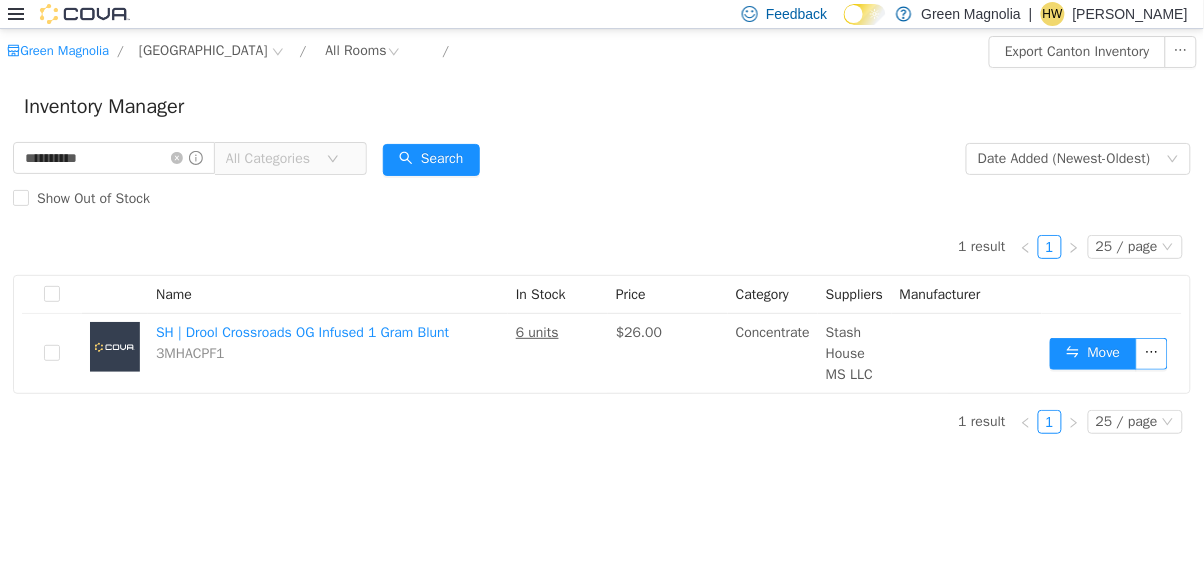 click on "Inventory Manager" at bounding box center (602, 107) 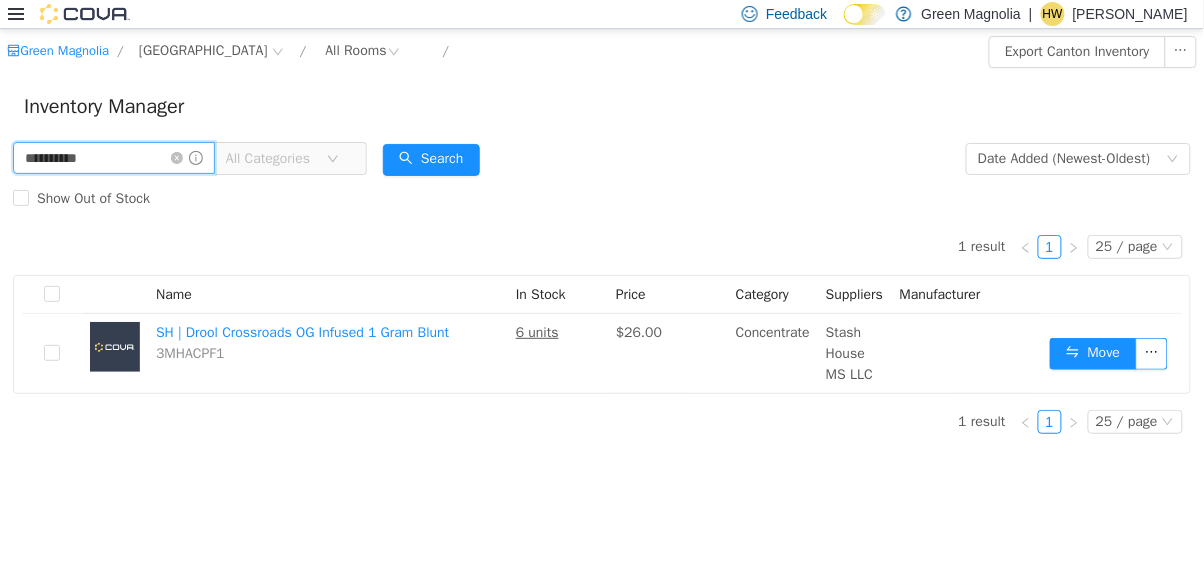 click on "**********" at bounding box center (114, 158) 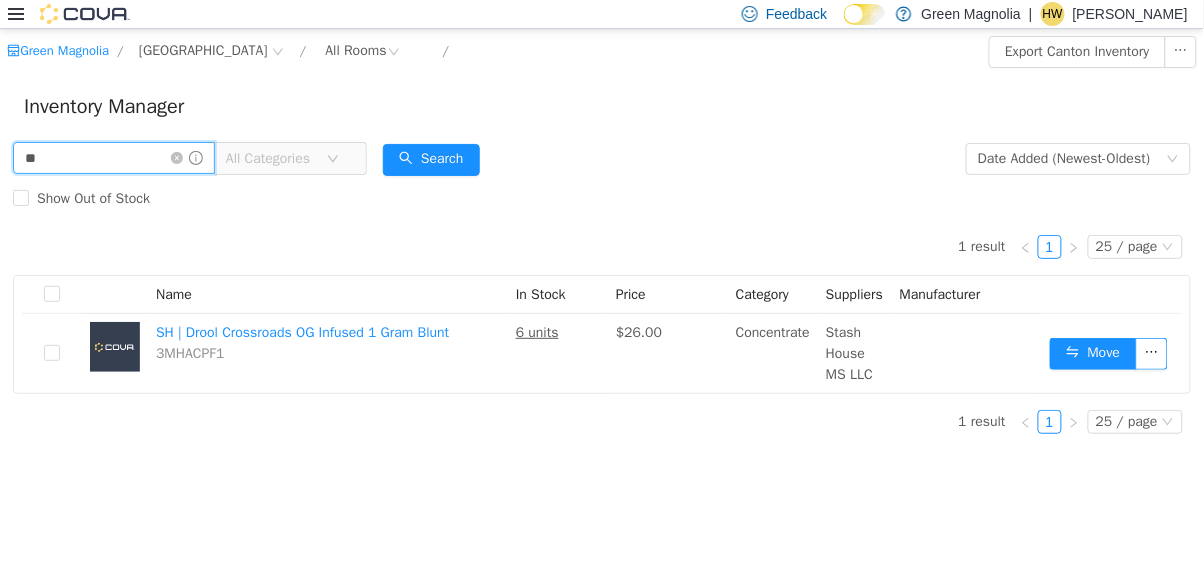 type on "*" 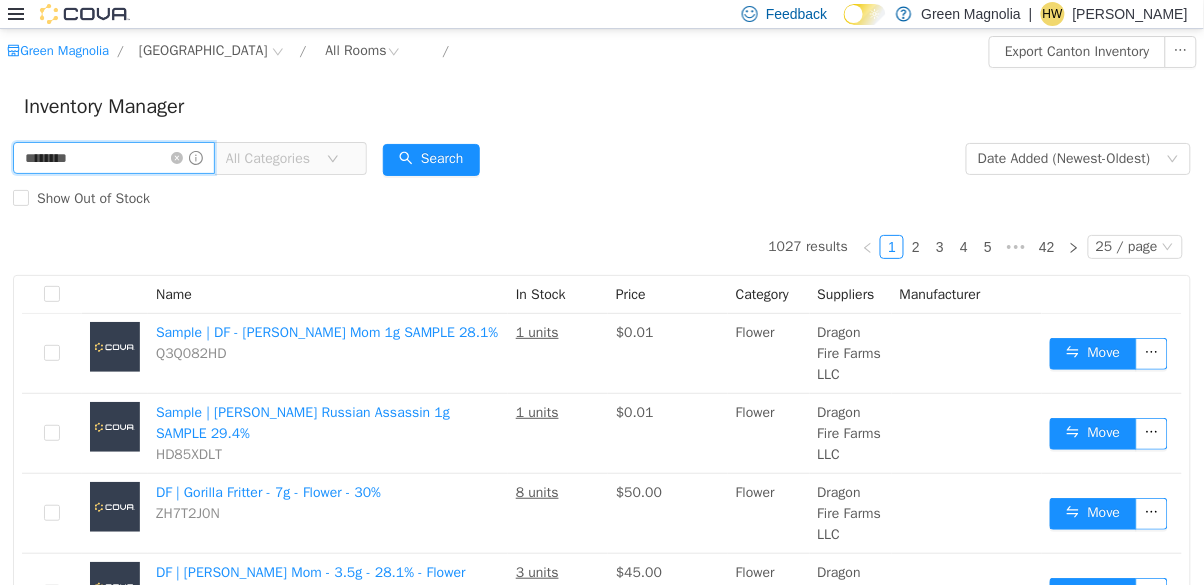 type on "********" 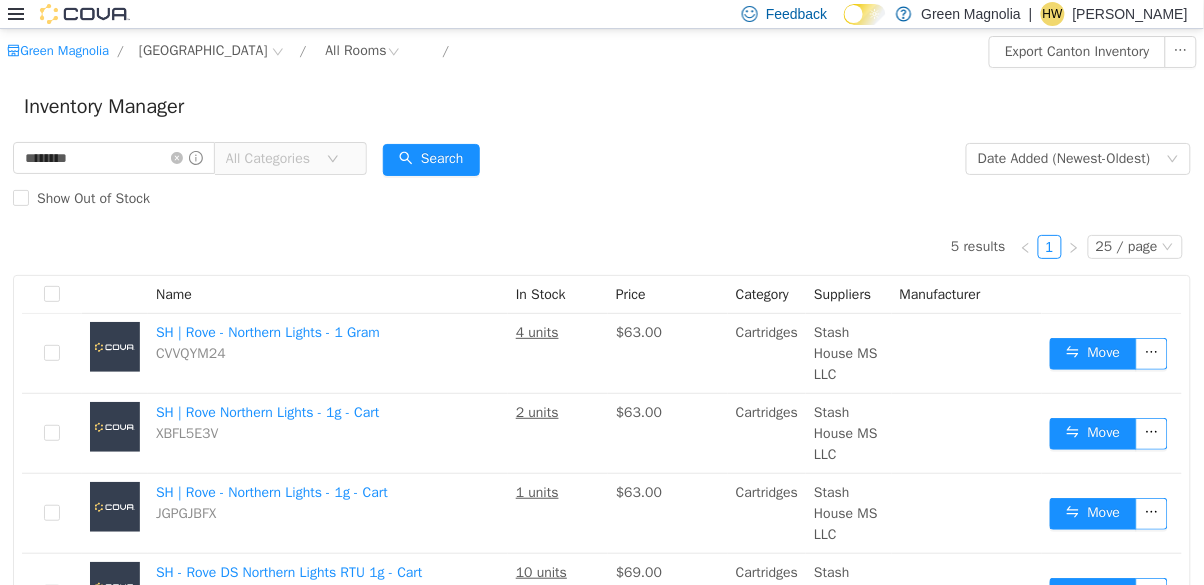 click on "******** All Categories Date Added (Newest-Oldest) Search Show Out of Stock" at bounding box center (602, 179) 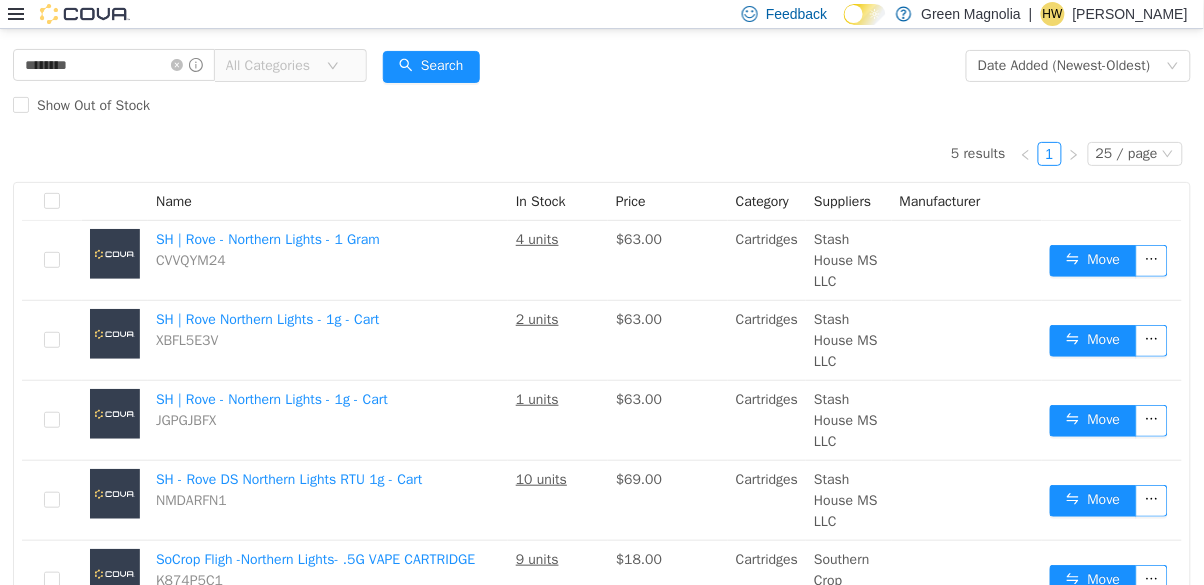scroll, scrollTop: 93, scrollLeft: 0, axis: vertical 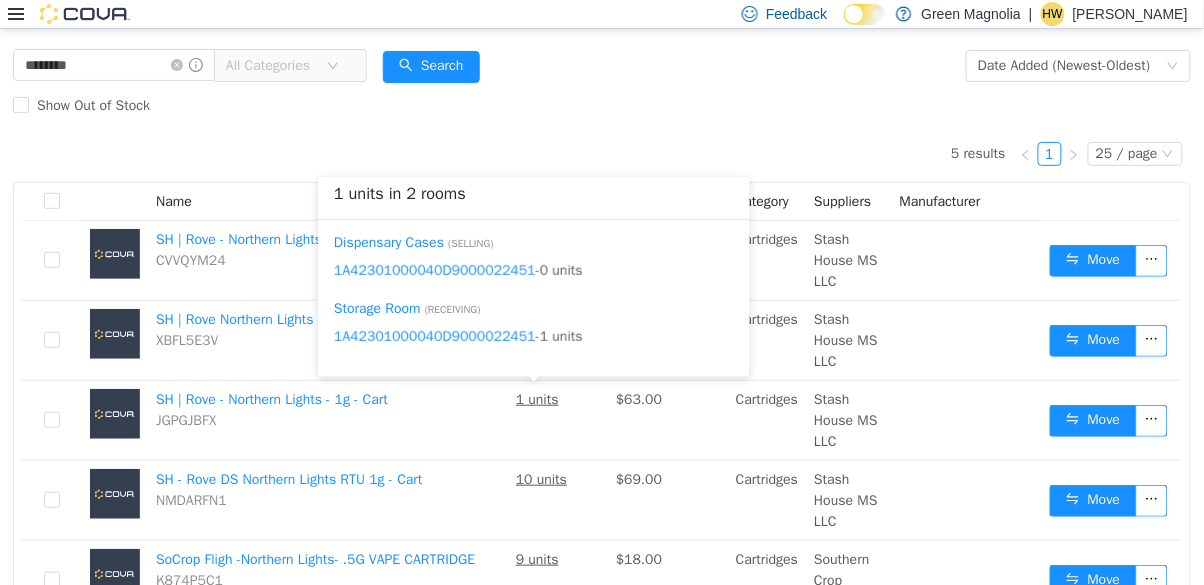 click at bounding box center (187, 65) 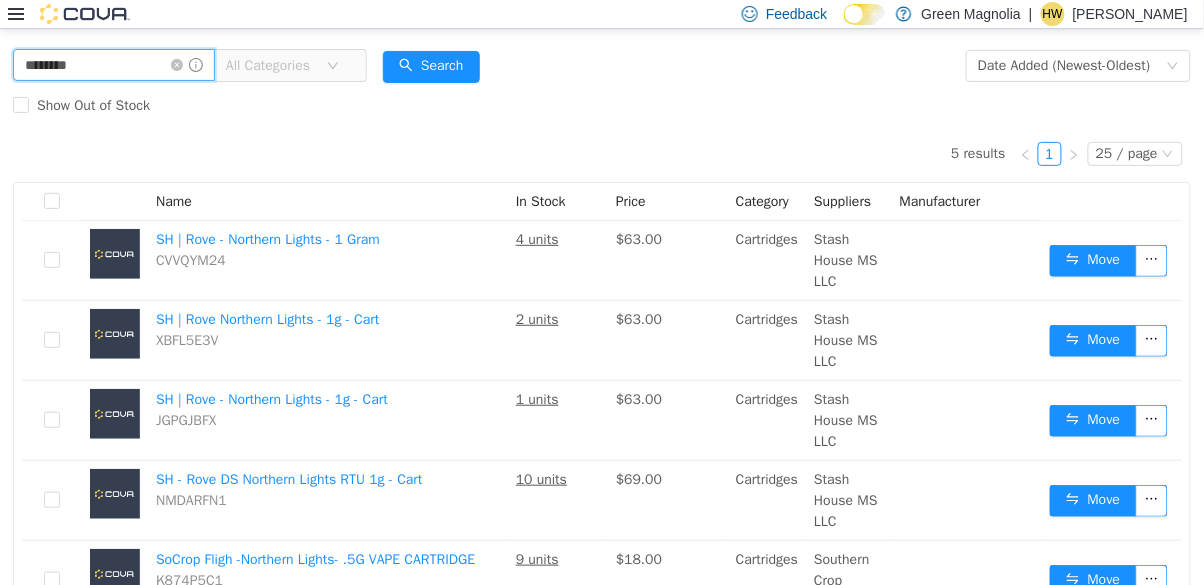 click on "********" at bounding box center [114, 65] 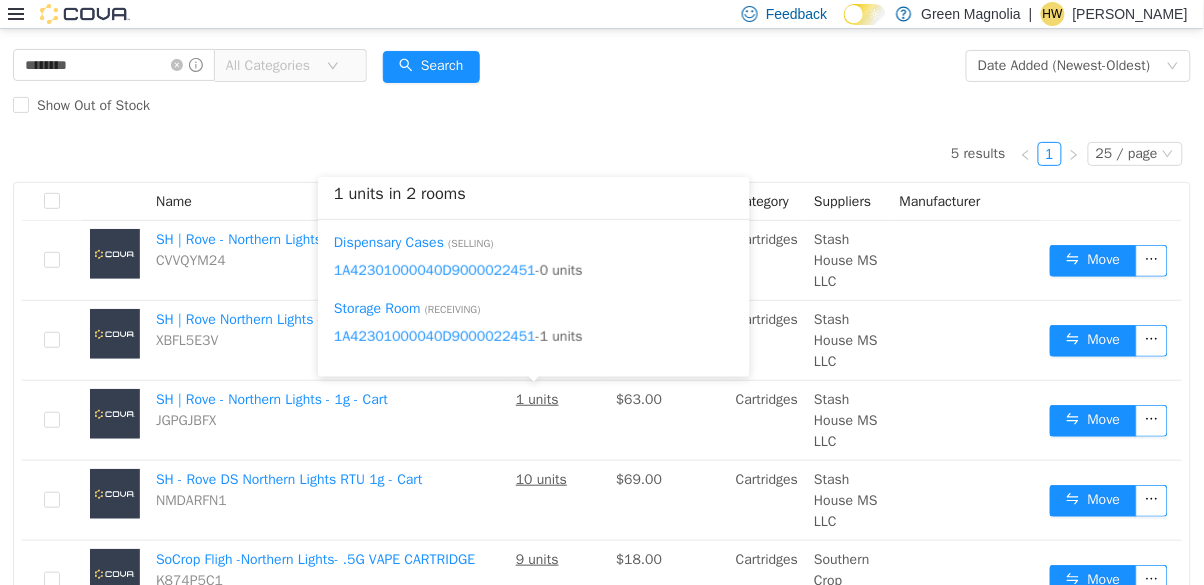 click 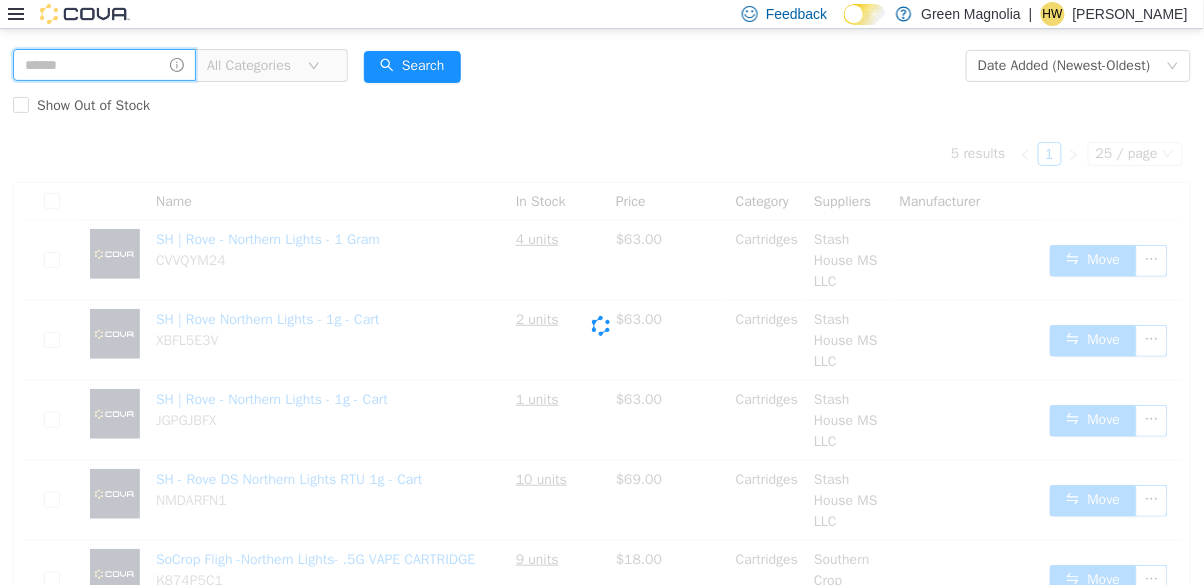 click at bounding box center (104, 65) 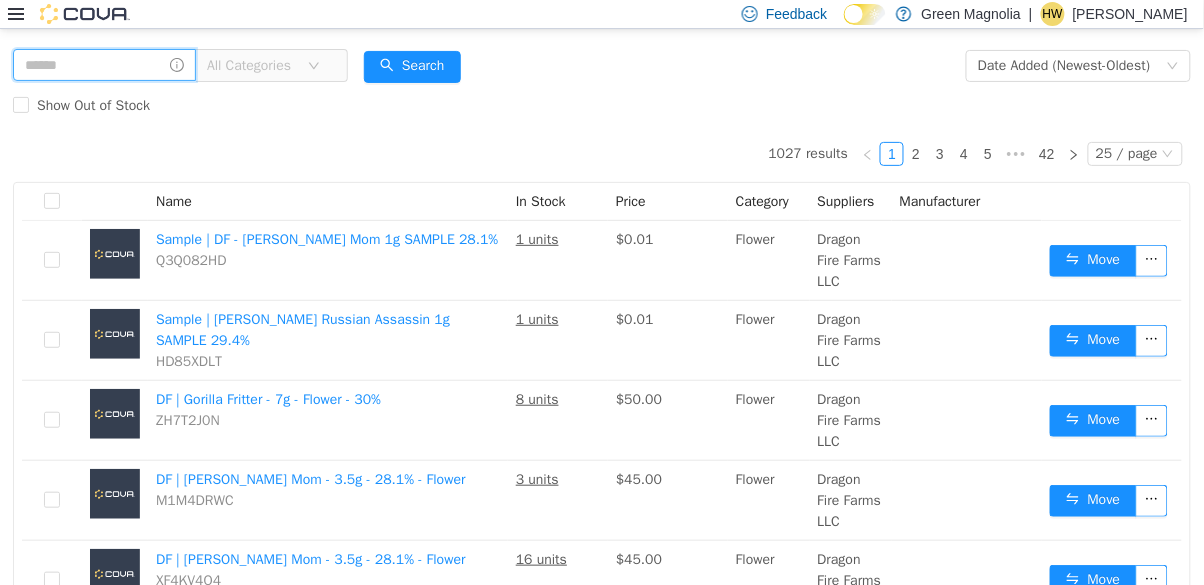 click at bounding box center [104, 65] 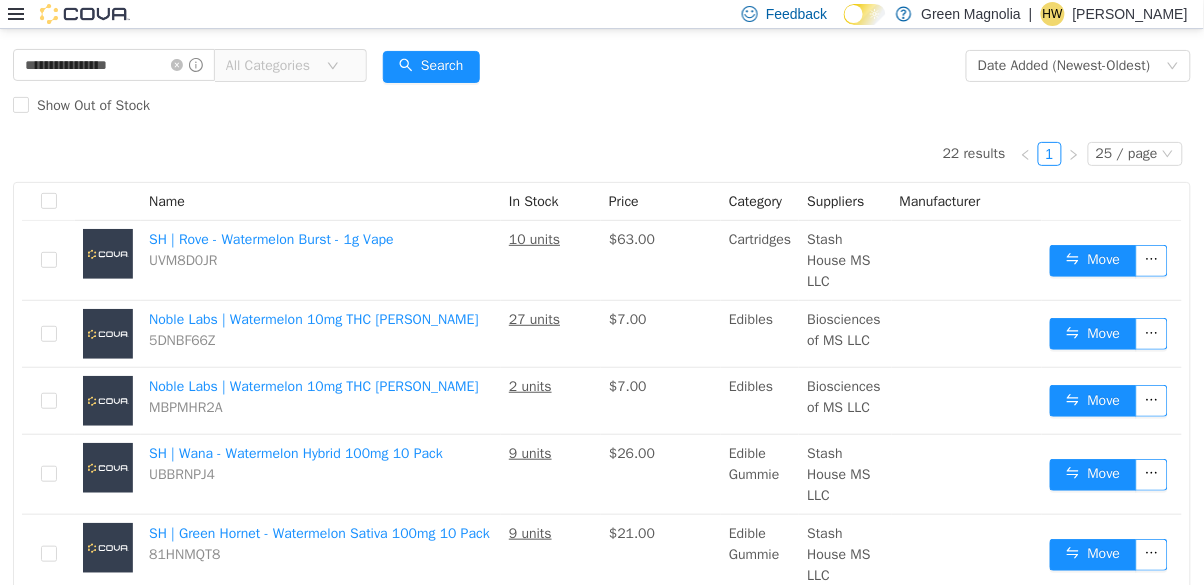 click on "Show Out of Stock" at bounding box center [602, 106] 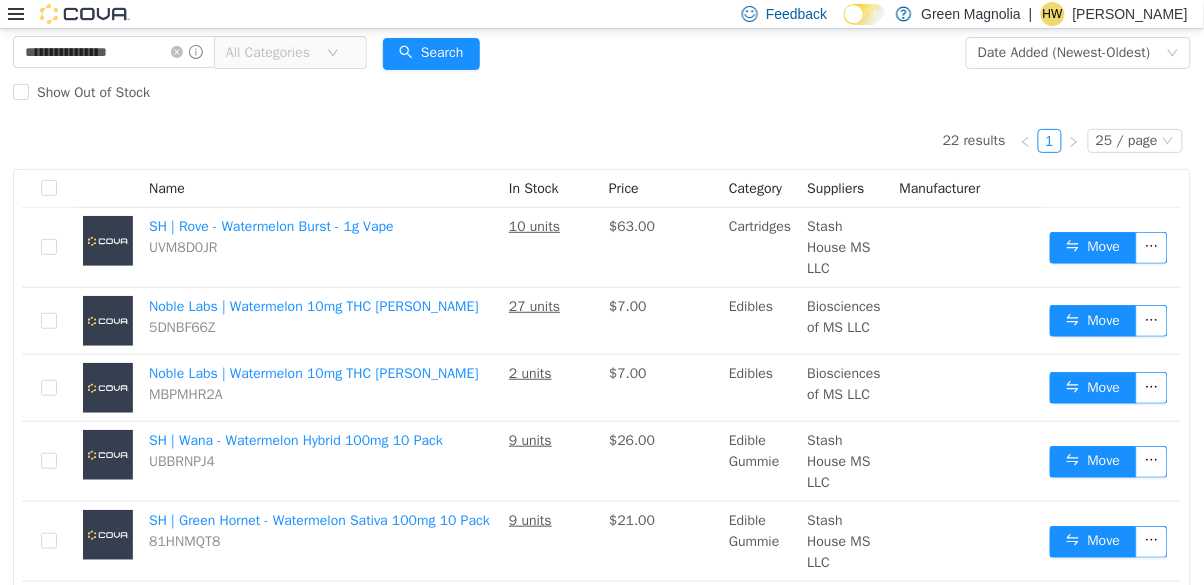 scroll, scrollTop: 0, scrollLeft: 0, axis: both 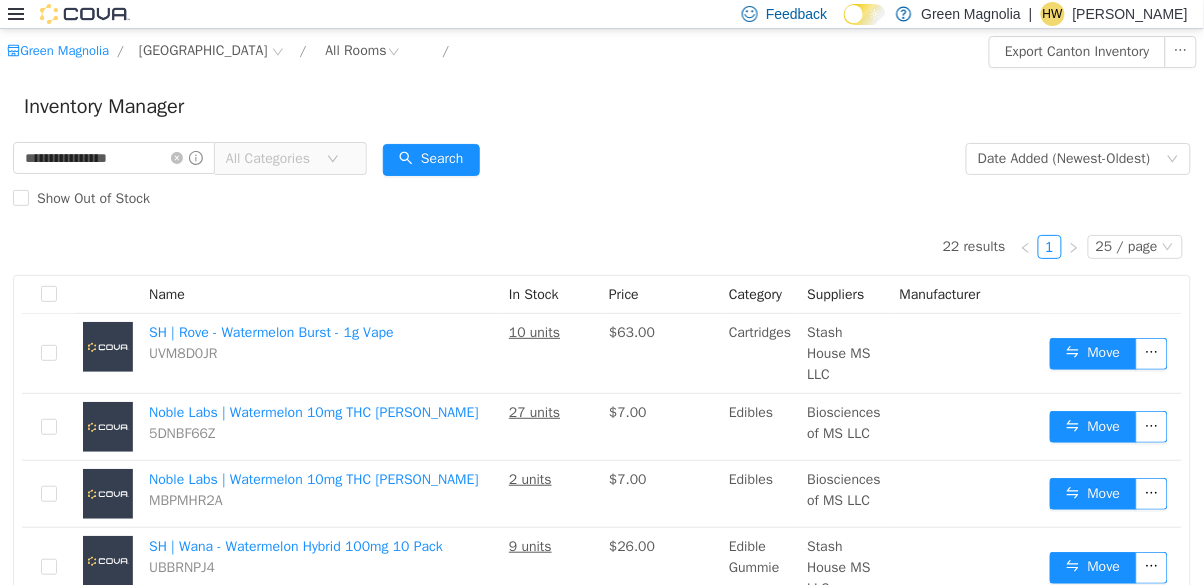 click on "Show Out of Stock" at bounding box center (85, 199) 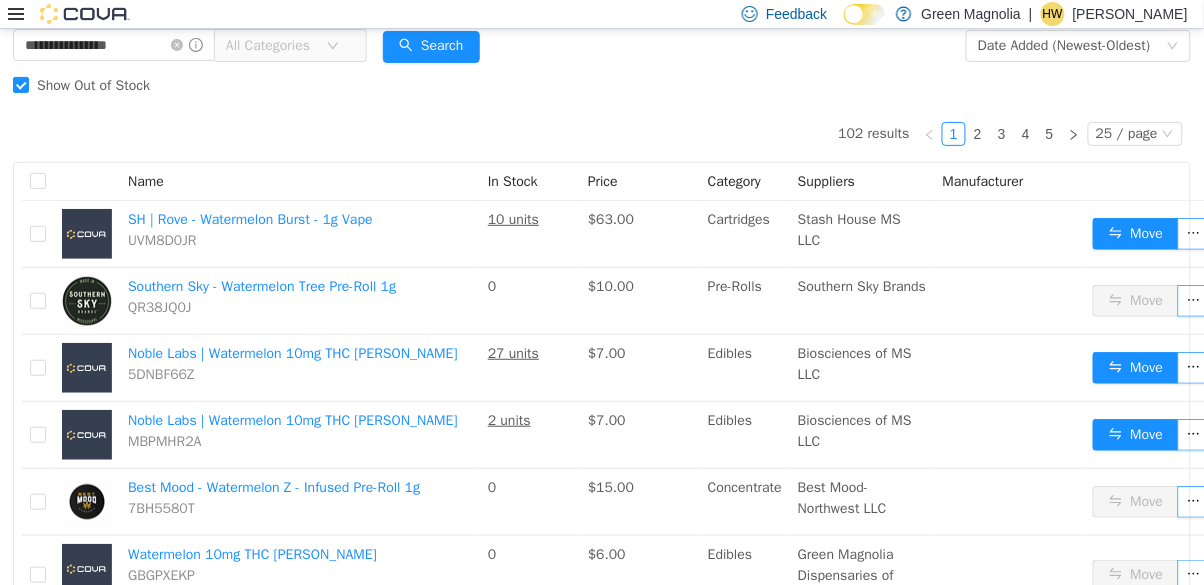 scroll, scrollTop: 0, scrollLeft: 0, axis: both 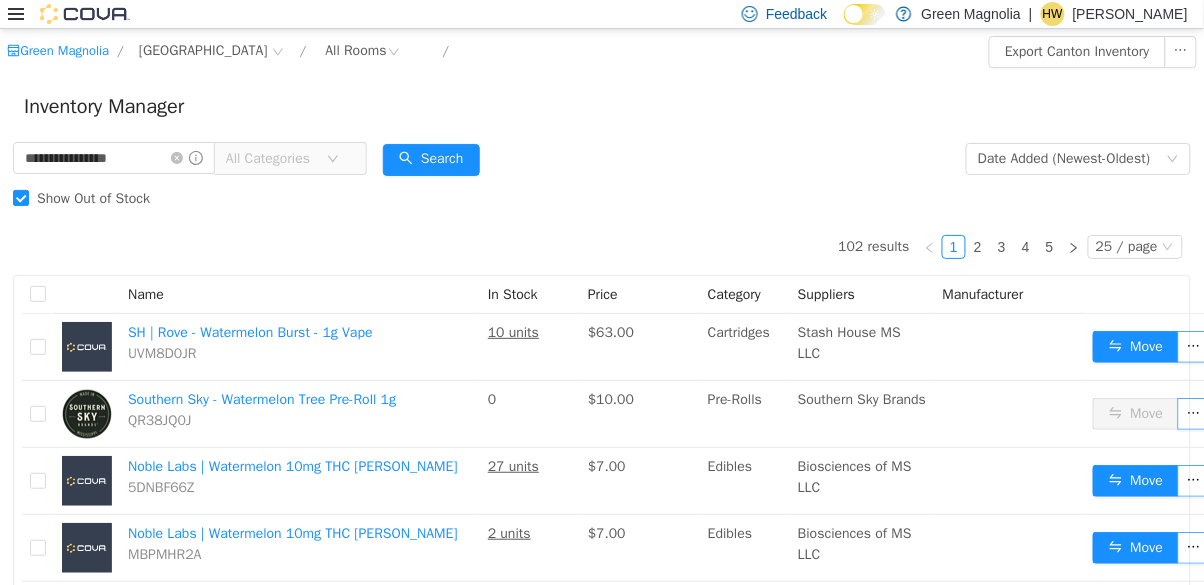 click on "All Categories" at bounding box center (282, 159) 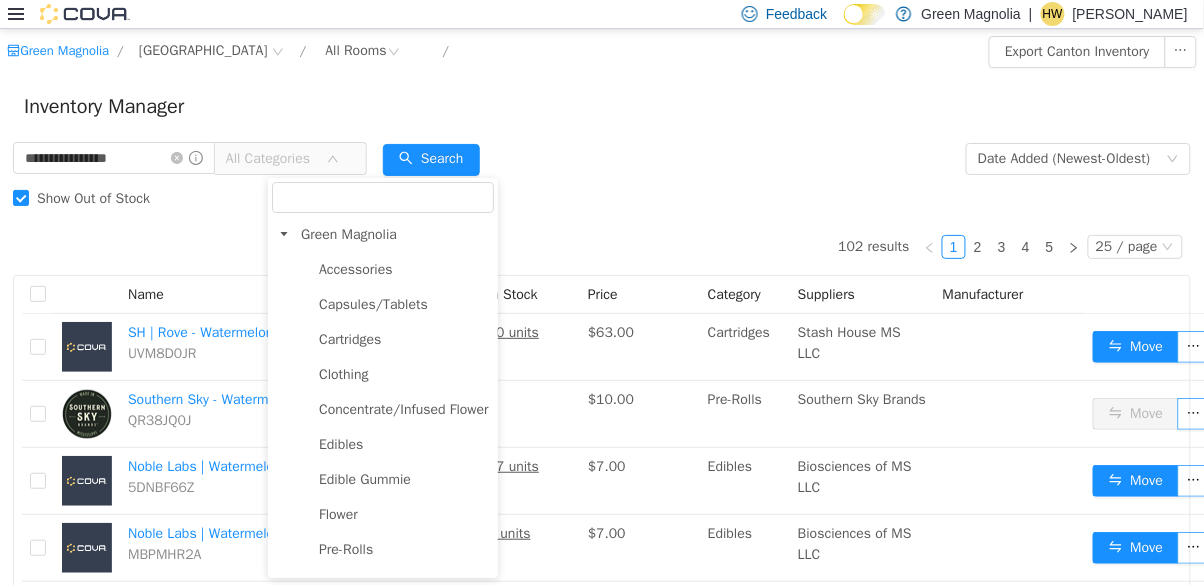 click on "Cartridges" at bounding box center [350, 339] 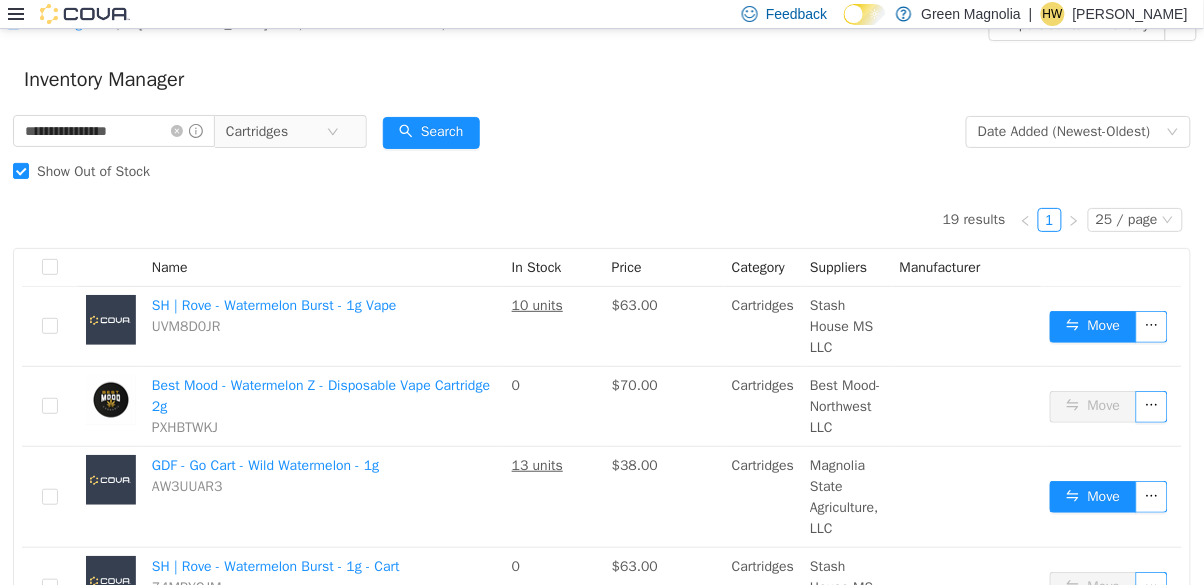 scroll, scrollTop: 0, scrollLeft: 0, axis: both 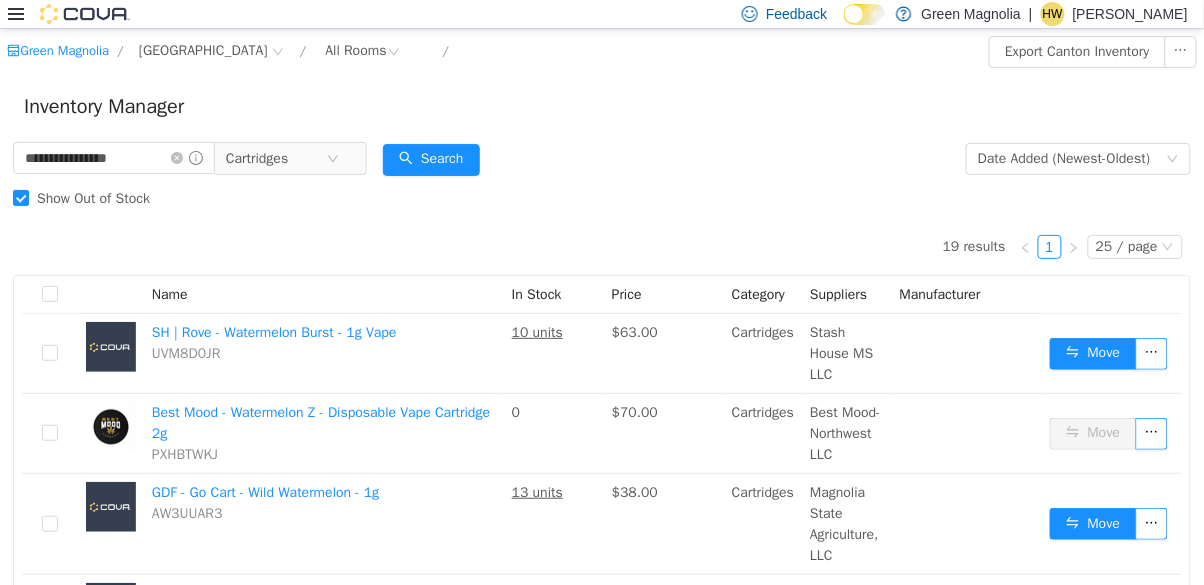 click on "Show Out of Stock" at bounding box center (93, 198) 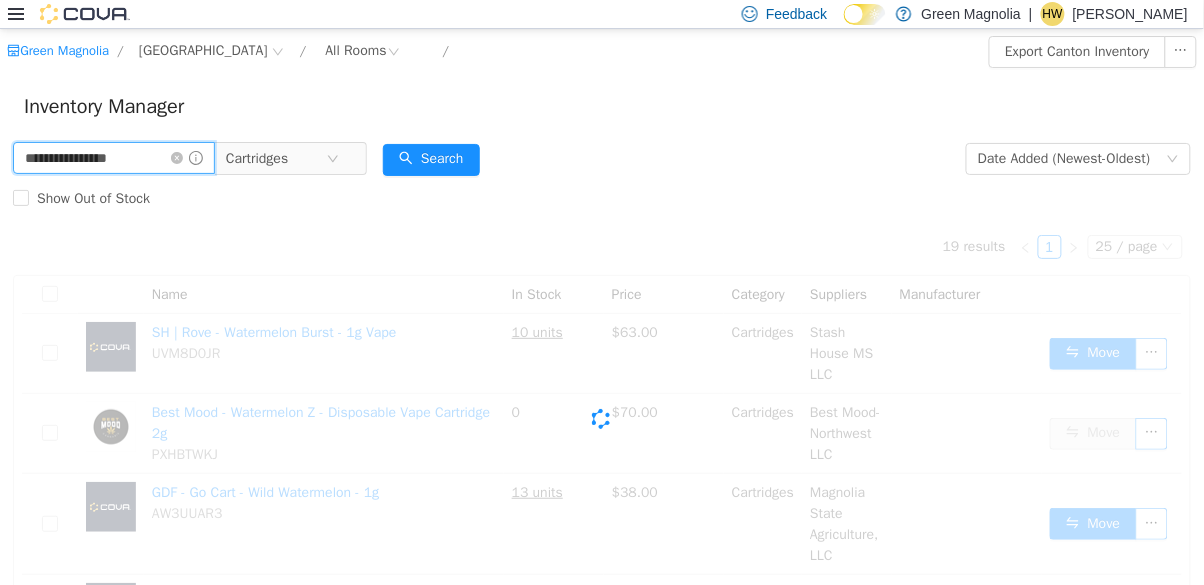 click on "**********" at bounding box center [114, 158] 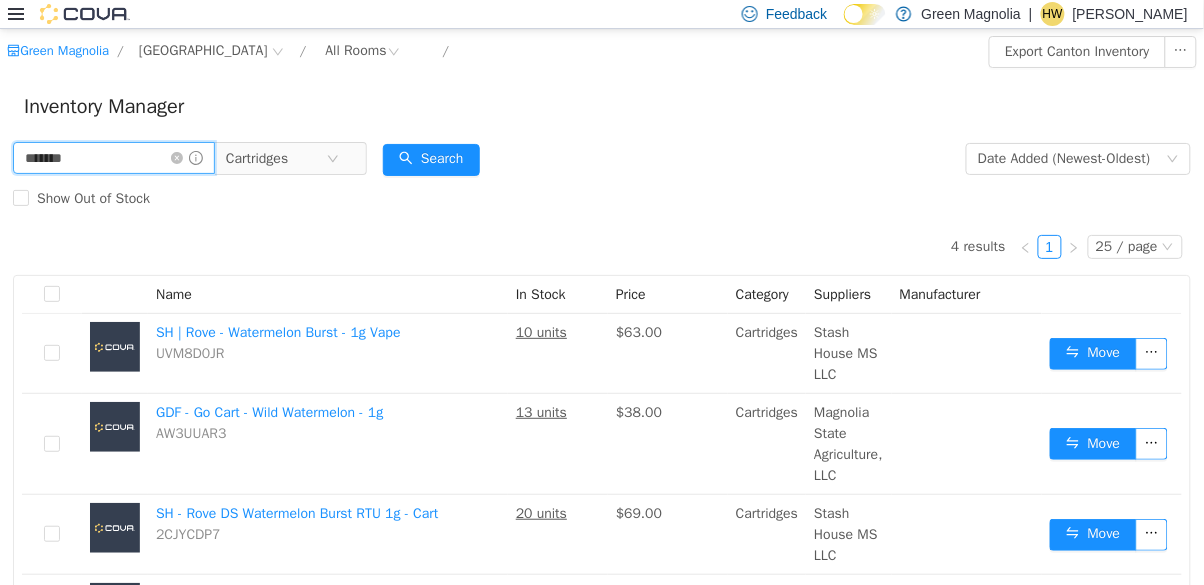 type on "******" 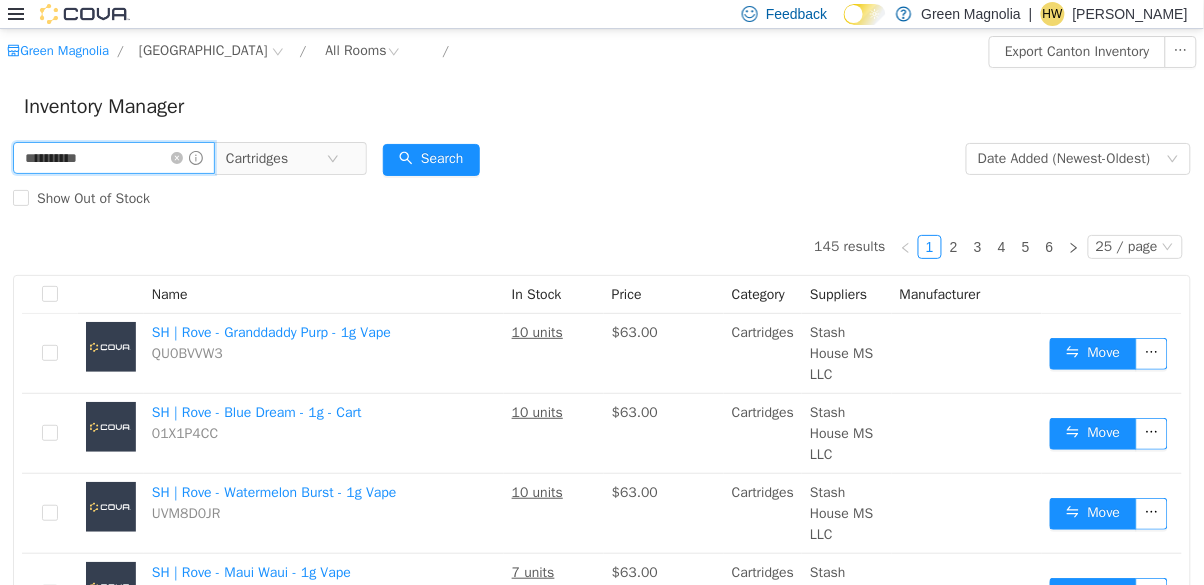 type on "**********" 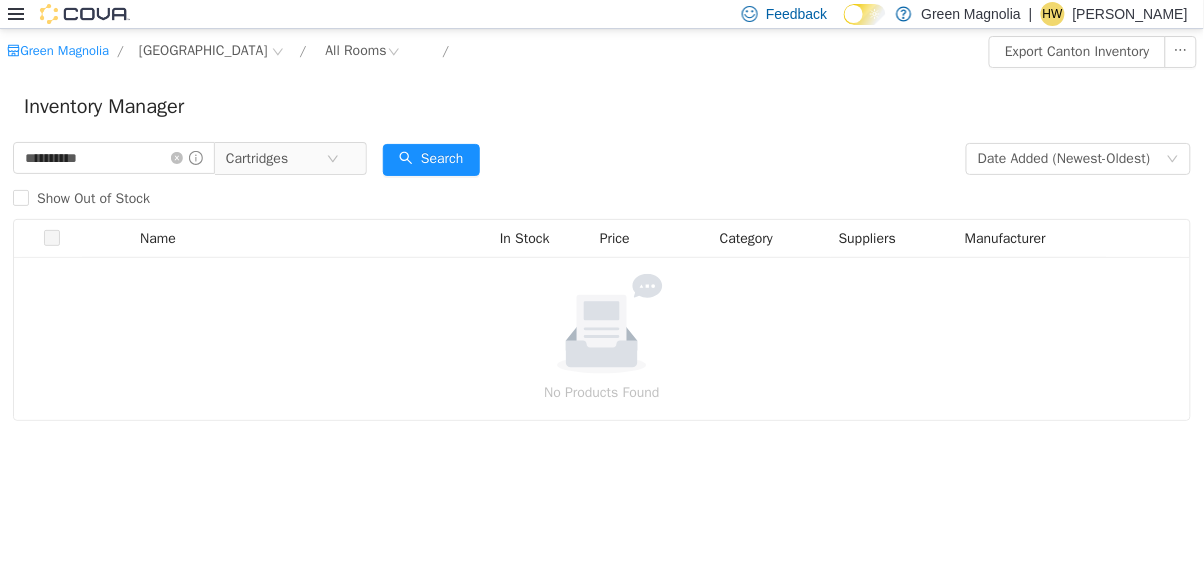 click 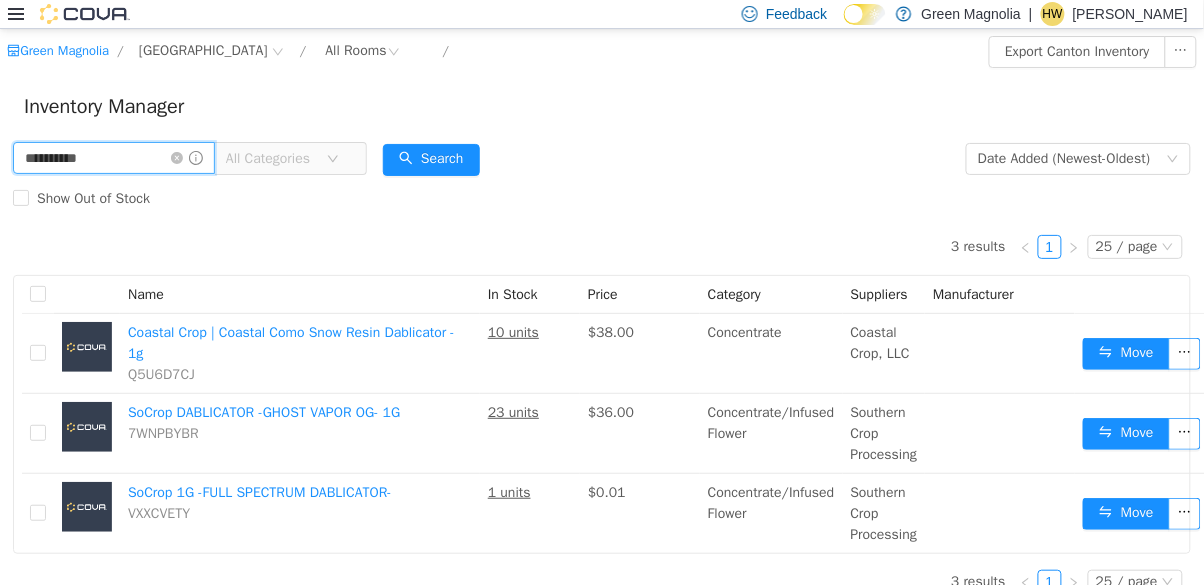 click on "**********" at bounding box center (114, 158) 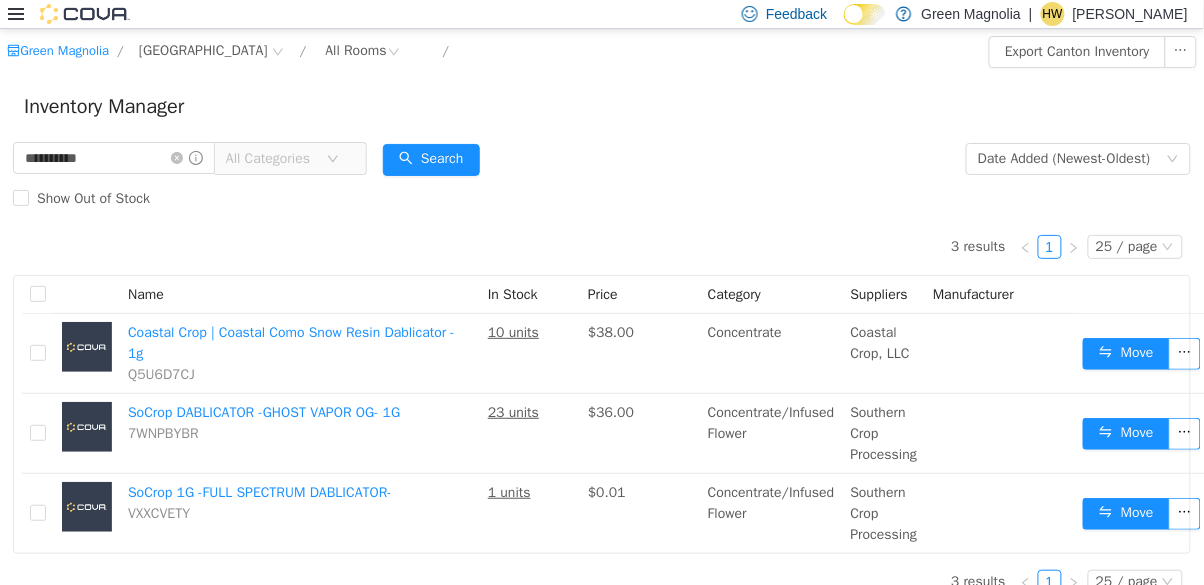 click 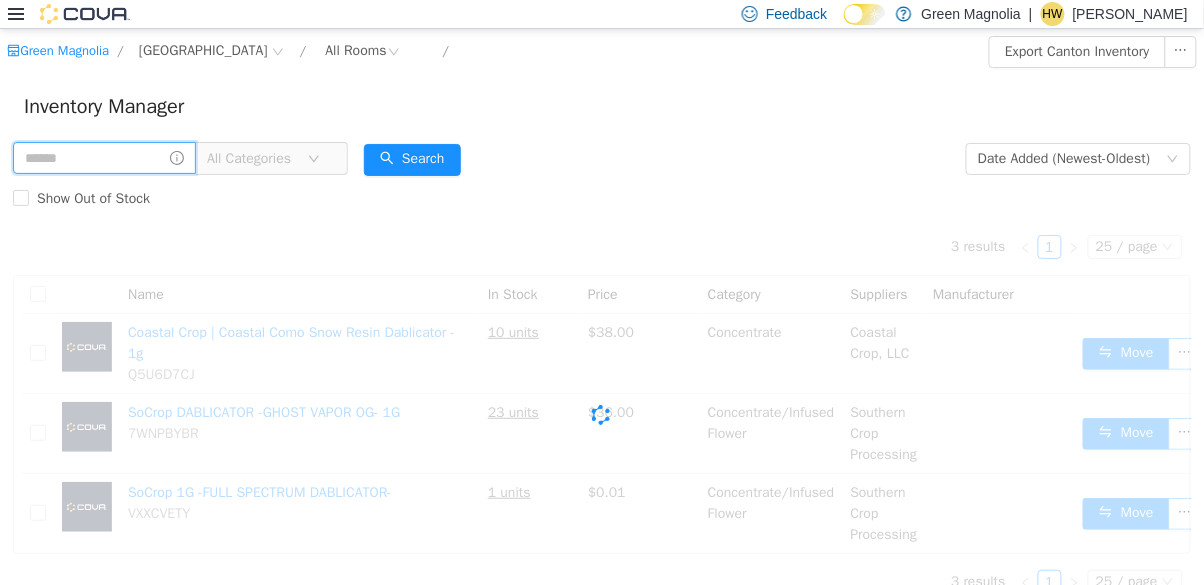 click at bounding box center [104, 158] 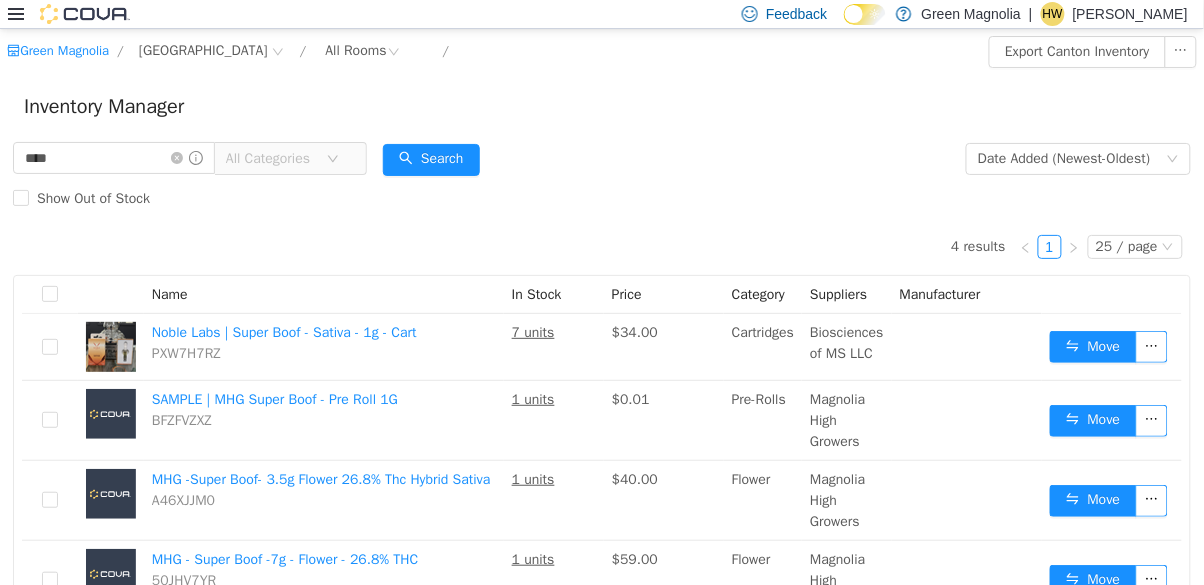 click on "4 results 1 25 / page Name In Stock Price Category Suppliers Manufacturer Noble Labs | Super Boof - Sativa - 1g - Cart PXW7H7RZ 7 units $34.00 Cartridges Biosciences of MS LLC Move SAMPLE | MHG Super Boof - Pre Roll 1G BFZFVZXZ 1 units $0.01 Pre-Rolls Magnolia High Growers Move MHG -Super Boof- 3.5g Flower 26.8% Thc Hybrid Sativa A46XJJM0 1 units $40.00 Flower Magnolia High Growers Move MHG - Super Boof -7g - Flower - 26.8% THC 50JHV7YR 1 units $59.00 Flower Magnolia High Growers Move 4 results 1 25 / page" at bounding box center [602, 420] 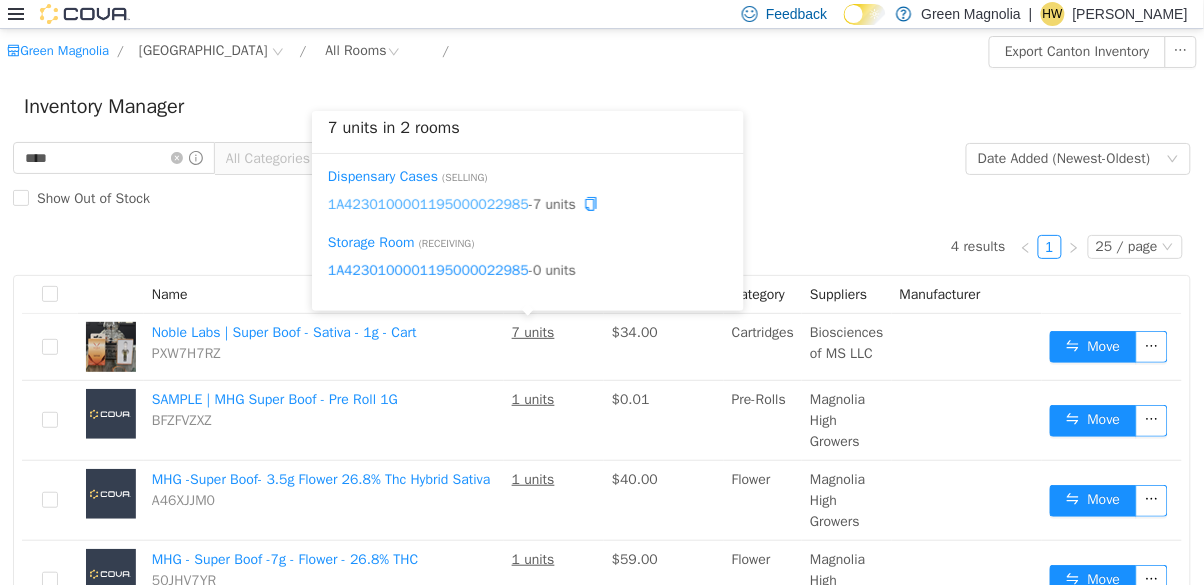 click on "1A4230100001195000022985" at bounding box center [428, 204] 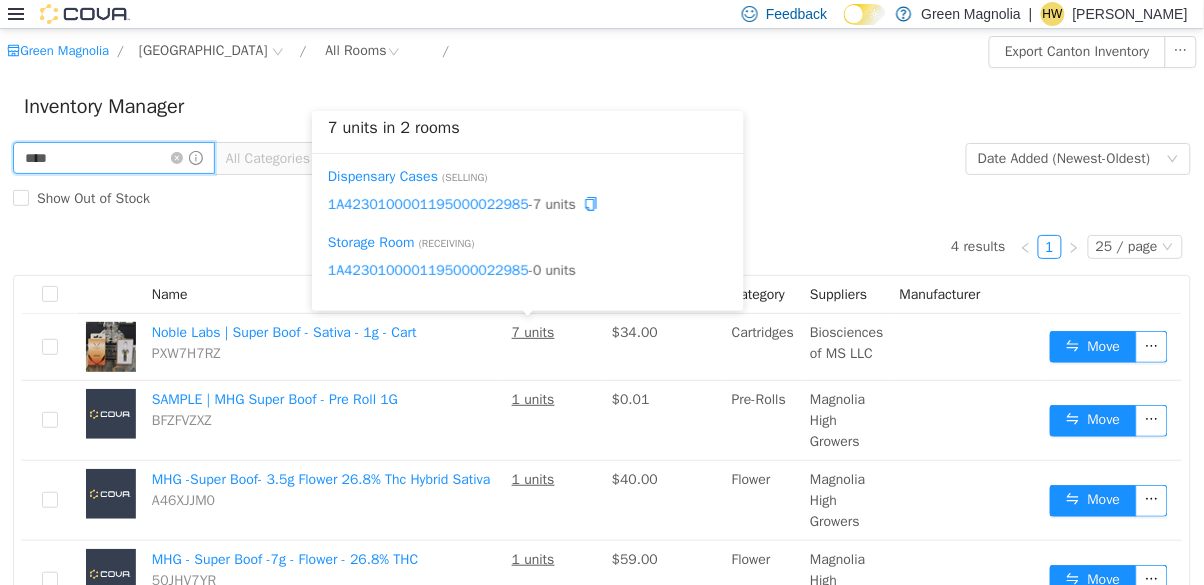 click on "****" at bounding box center [114, 158] 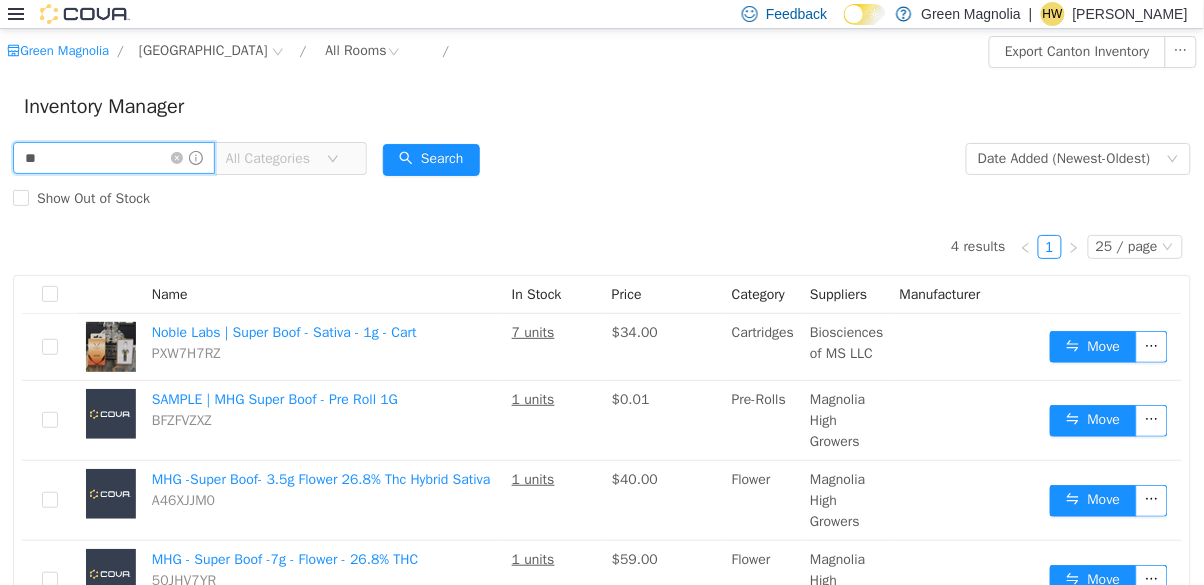 type on "*" 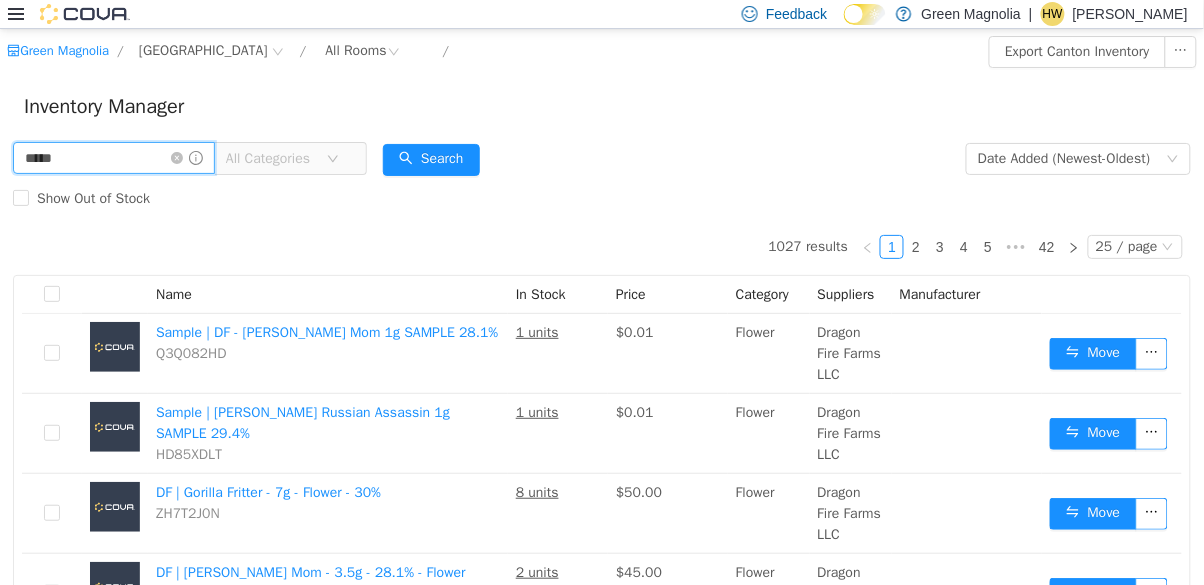 type on "*****" 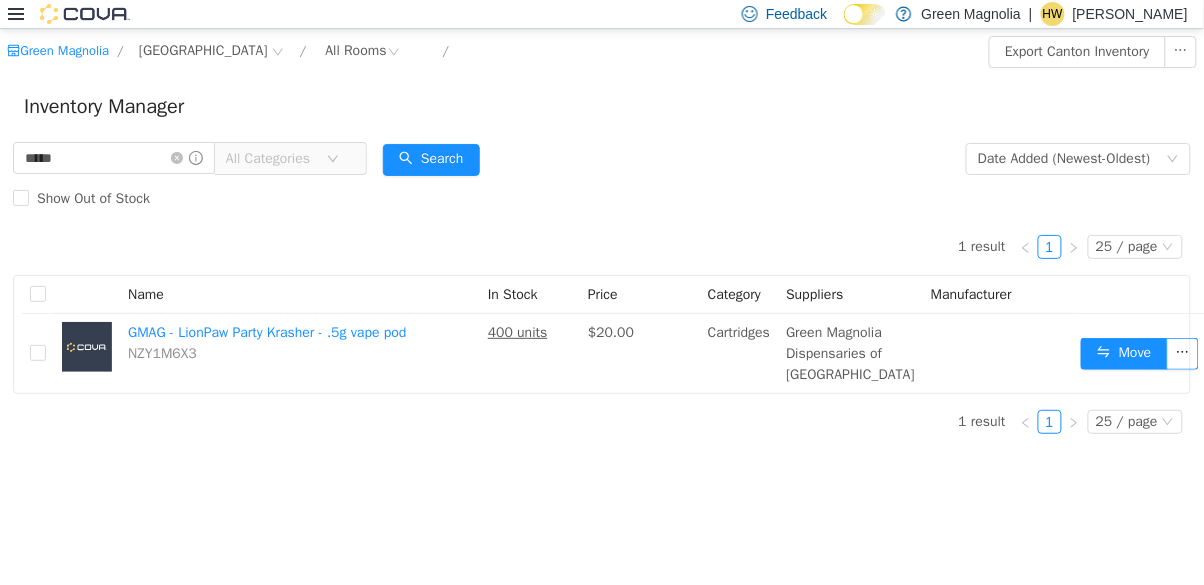 click on "***** All Categories Date Added (Newest-Oldest) Search Show Out of Stock" at bounding box center (602, 179) 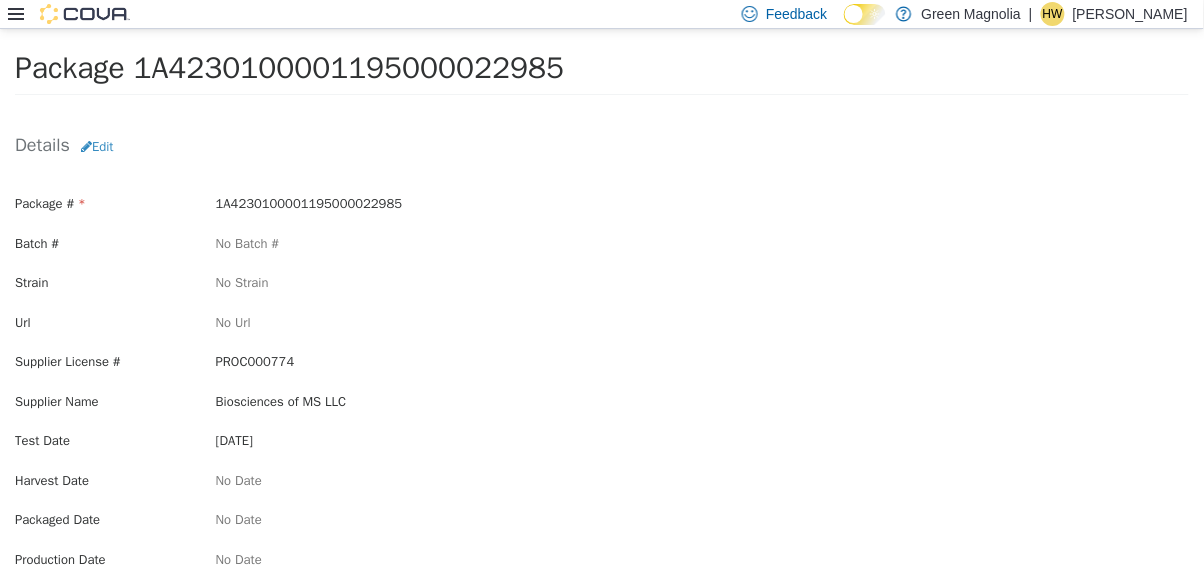 scroll, scrollTop: 0, scrollLeft: 0, axis: both 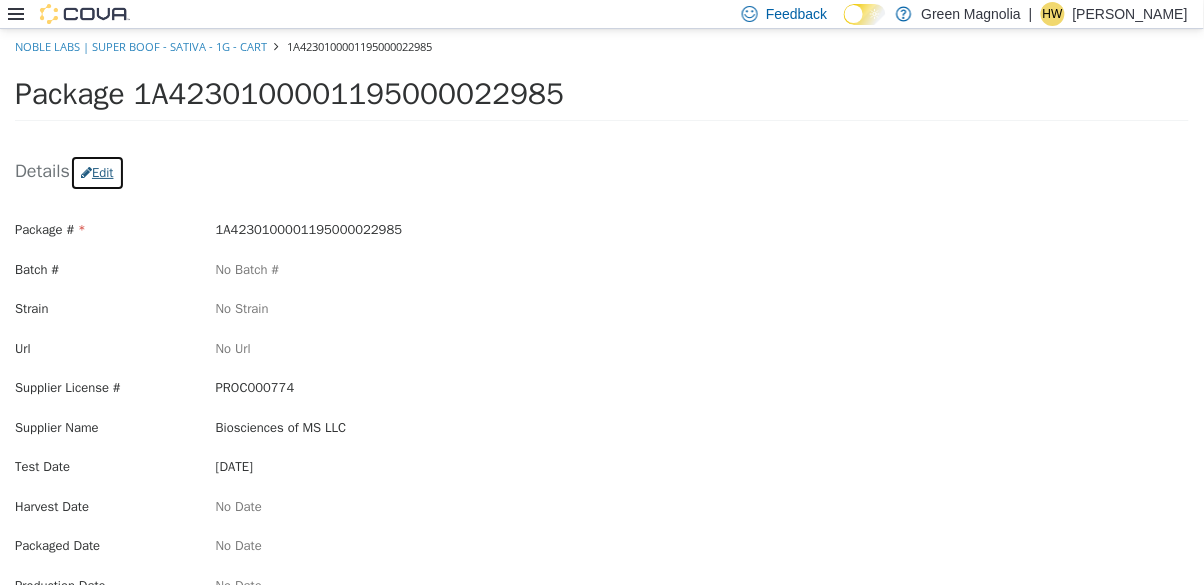 click on "Edit" at bounding box center (97, 173) 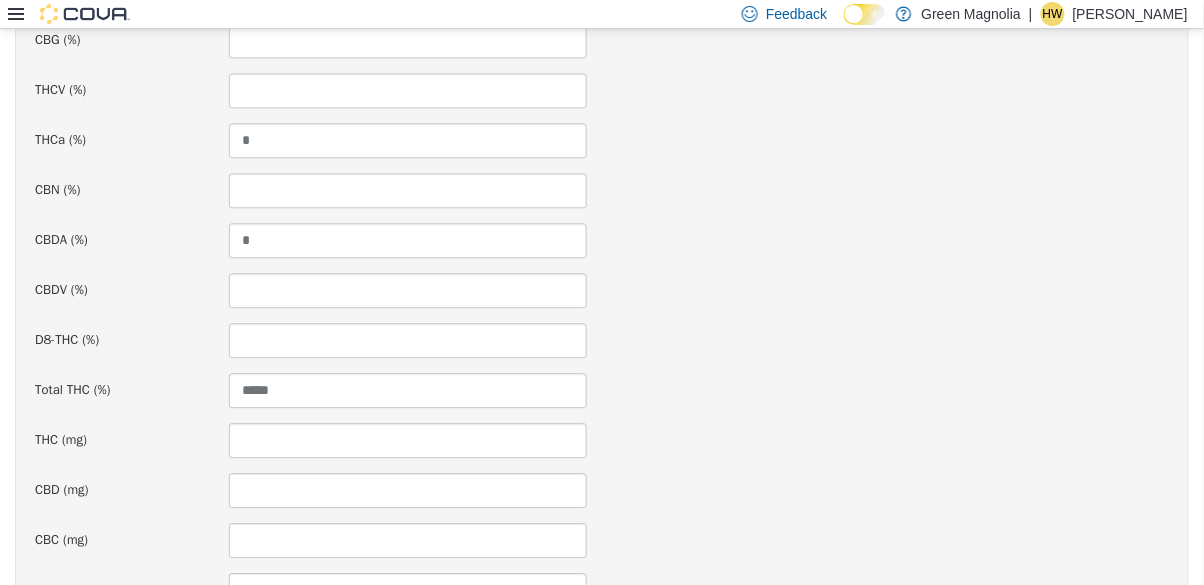 scroll, scrollTop: 1058, scrollLeft: 0, axis: vertical 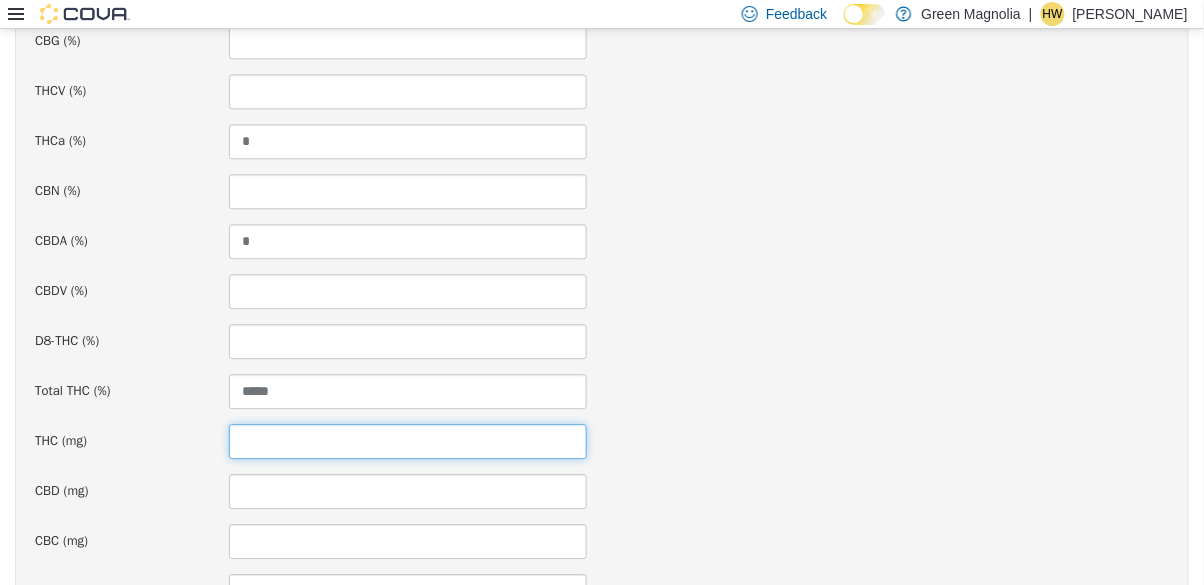 click at bounding box center [408, 441] 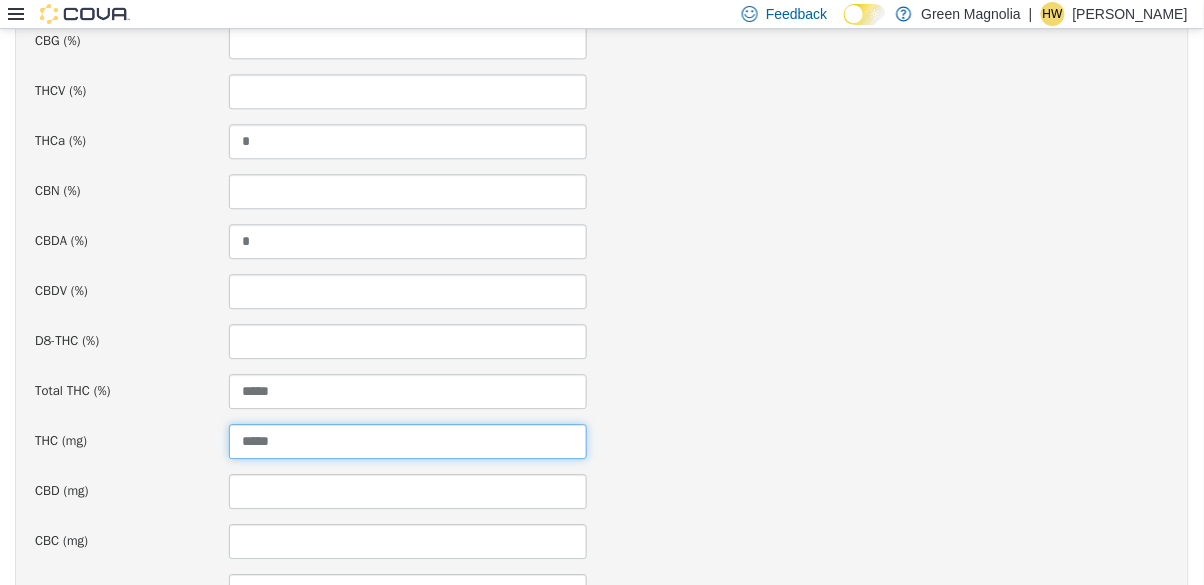 type on "*****" 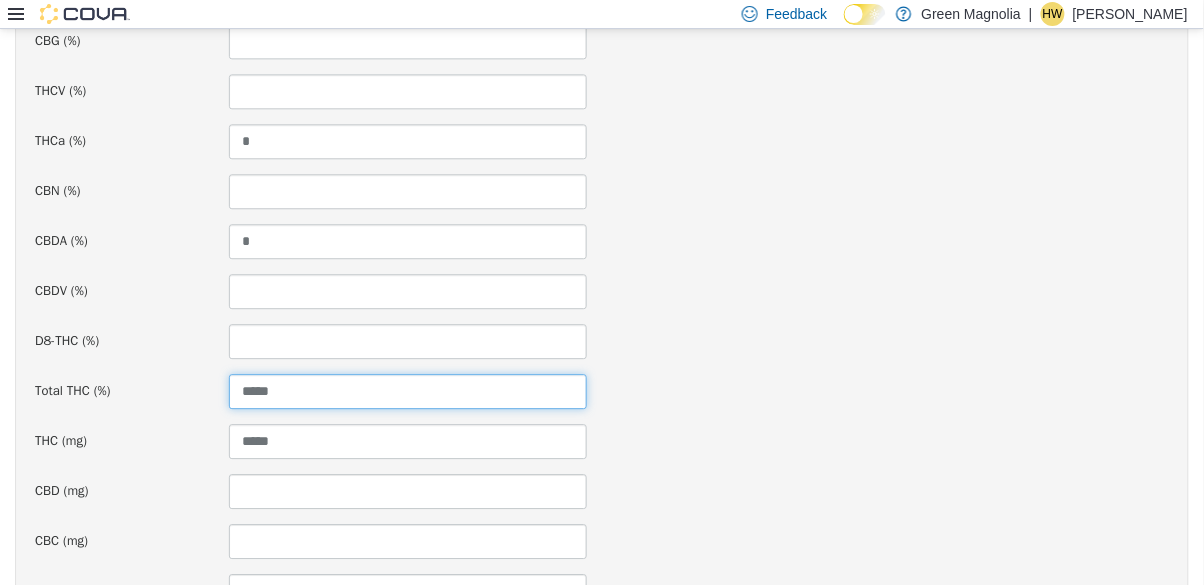 click on "*****" at bounding box center [408, 391] 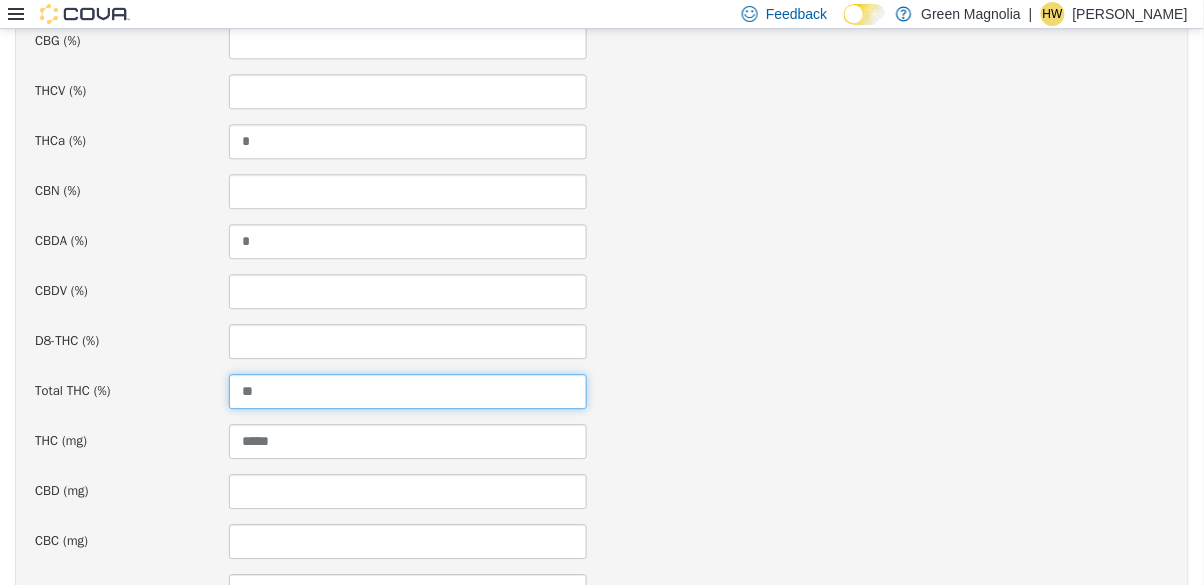 type on "*" 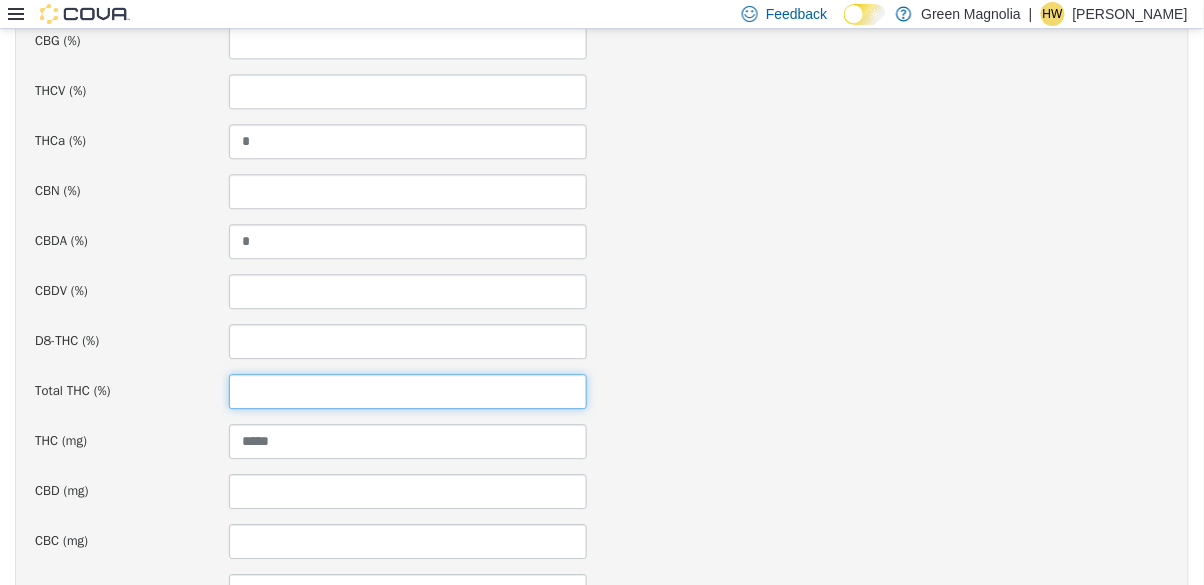 type 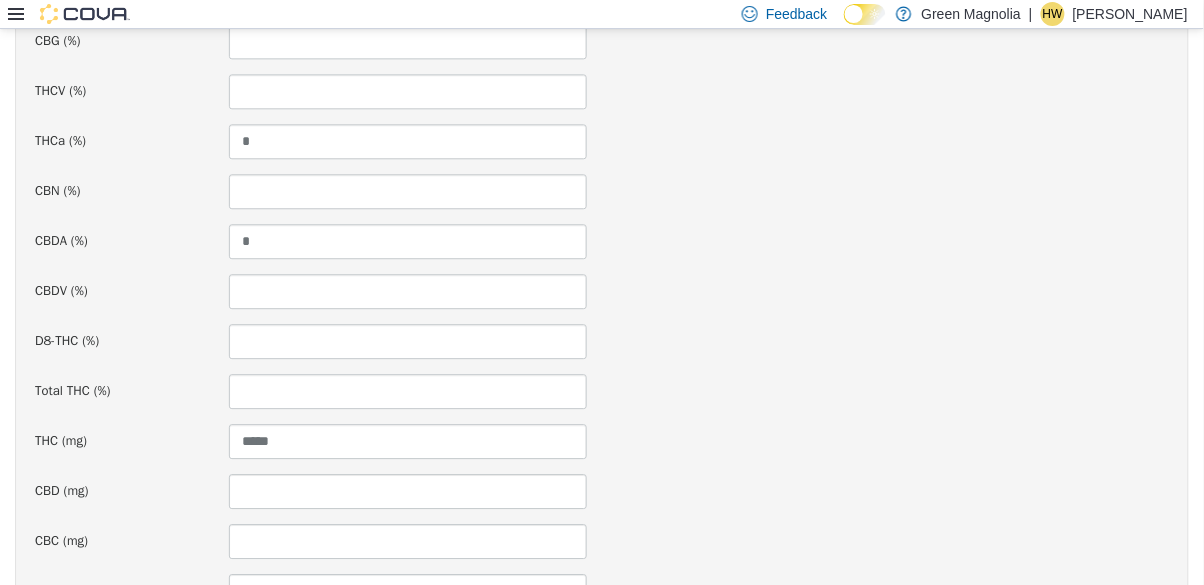 click on "THC (mg) *****" at bounding box center [602, 441] 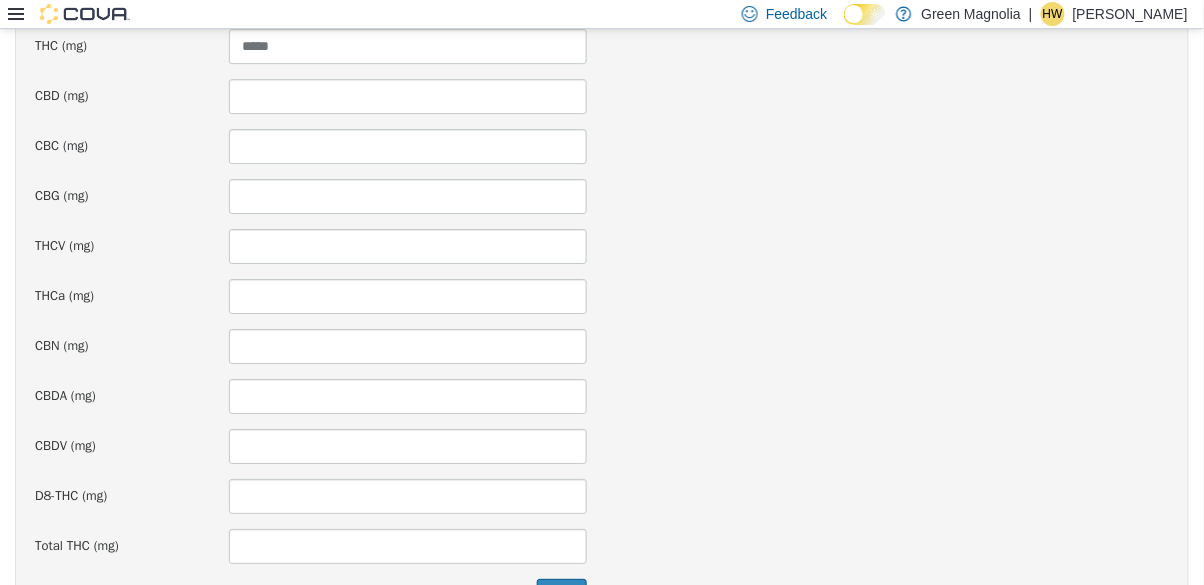 scroll, scrollTop: 1484, scrollLeft: 0, axis: vertical 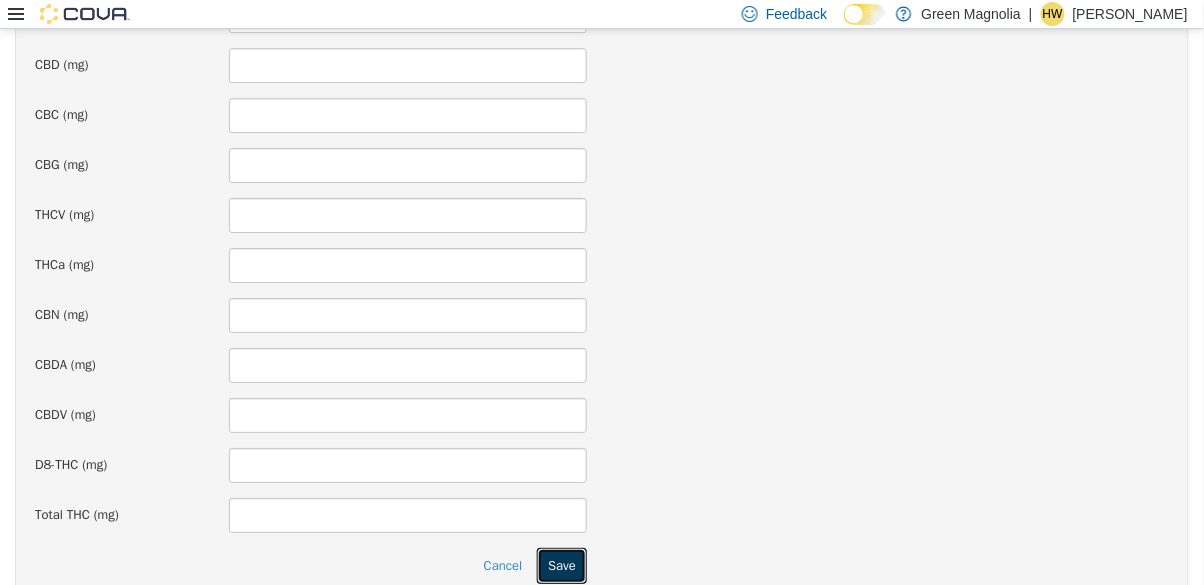 click on "Save" at bounding box center (562, 566) 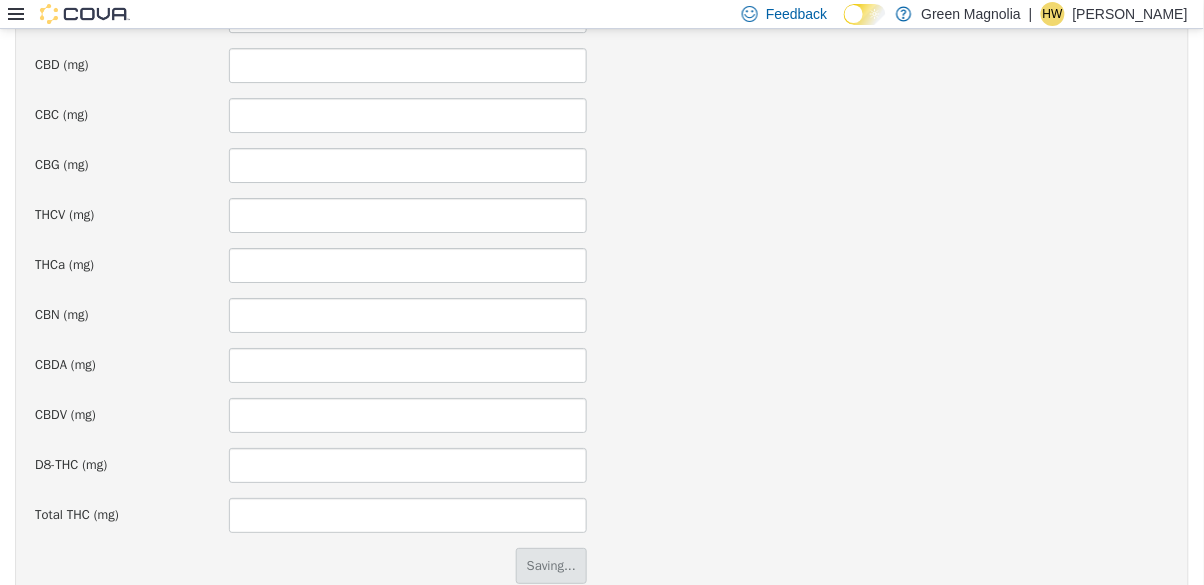 scroll, scrollTop: 0, scrollLeft: 0, axis: both 